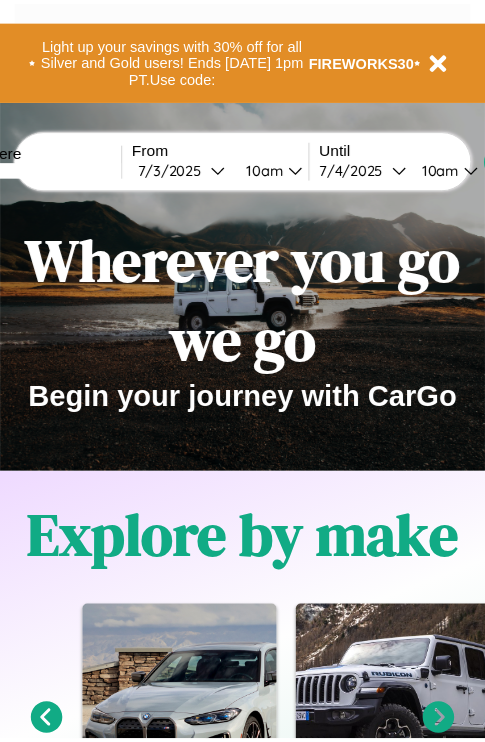scroll, scrollTop: 0, scrollLeft: 0, axis: both 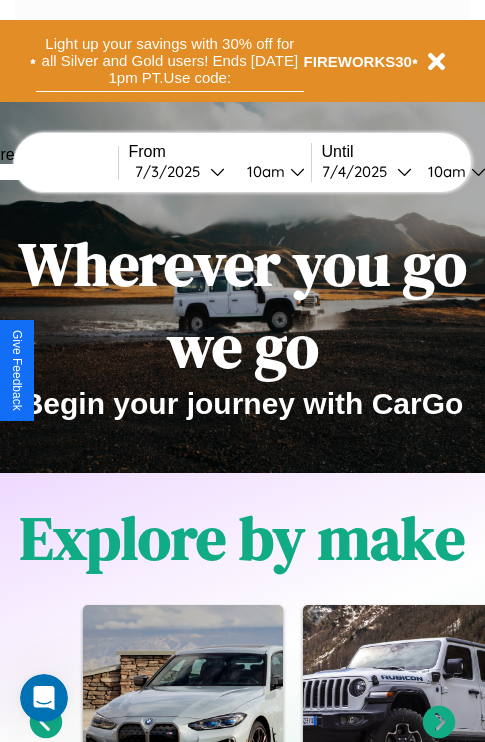 click on "Light up your savings with 30% off for all Silver and Gold users! Ends [DATE] 1pm PT.  Use code:" at bounding box center (170, 61) 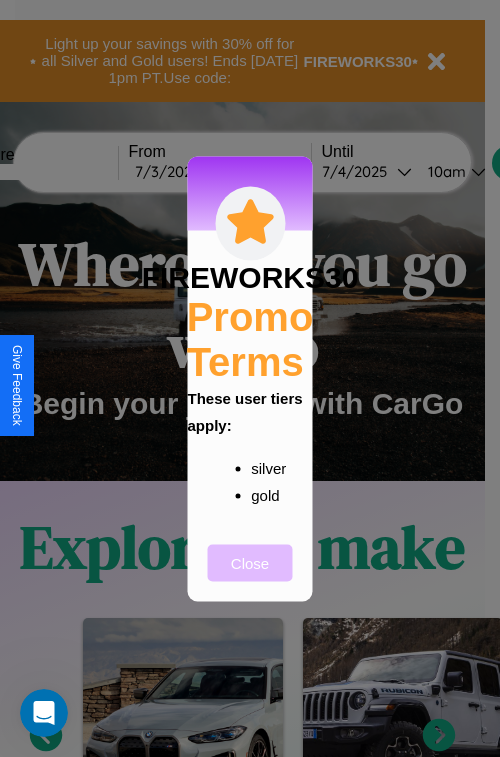 click on "Close" at bounding box center (250, 562) 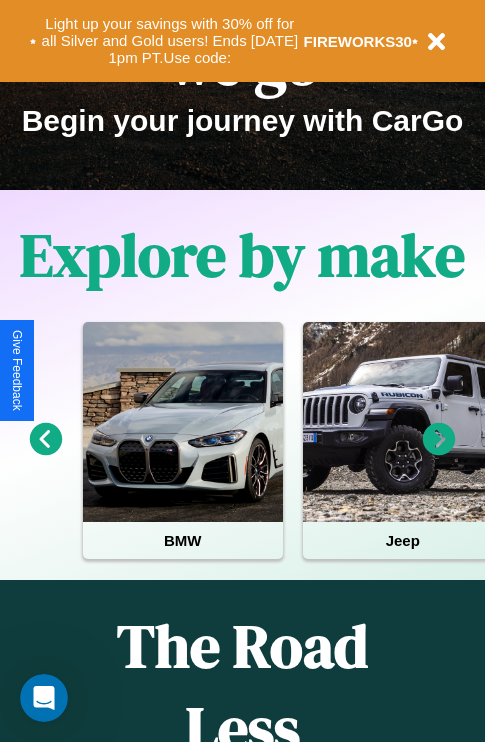 scroll, scrollTop: 308, scrollLeft: 0, axis: vertical 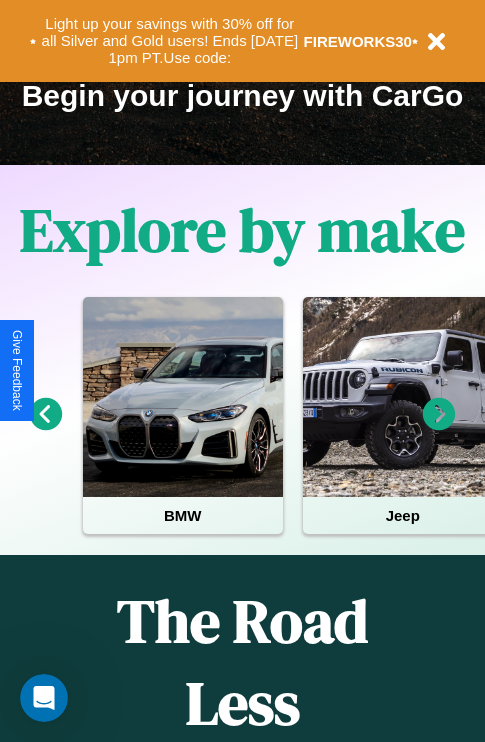 click 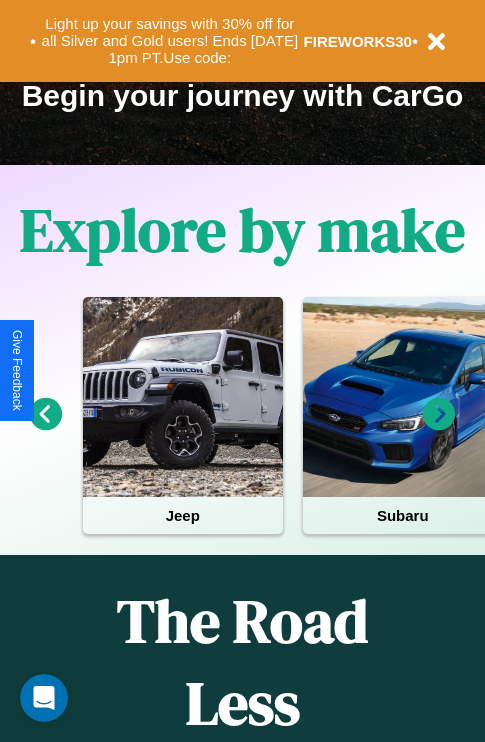 click 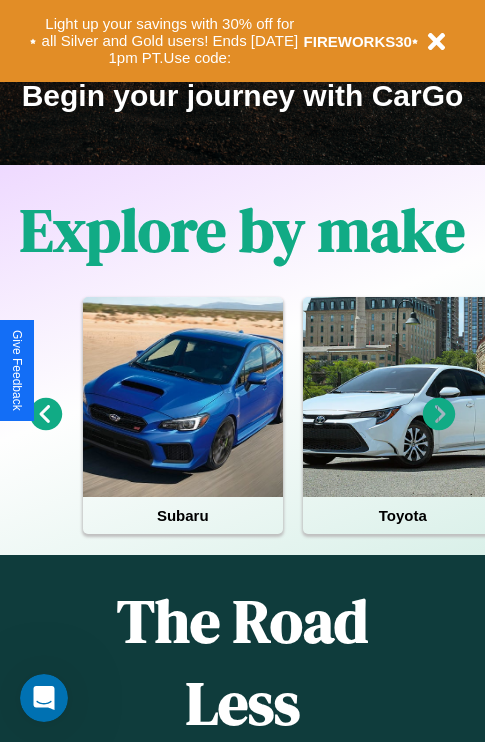 click 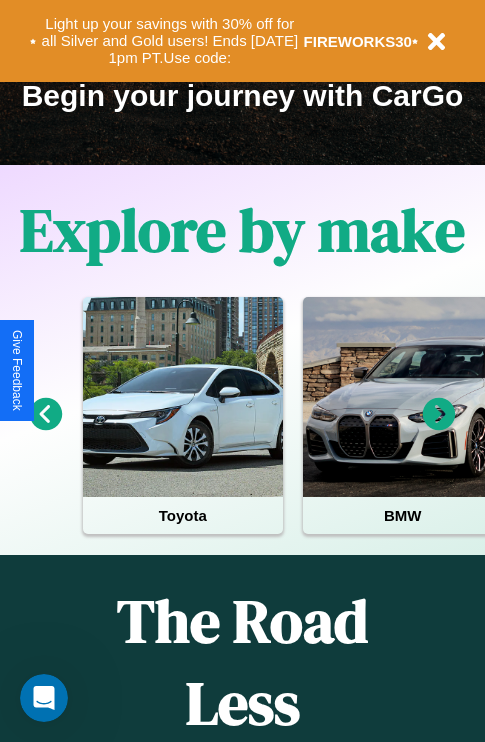 click 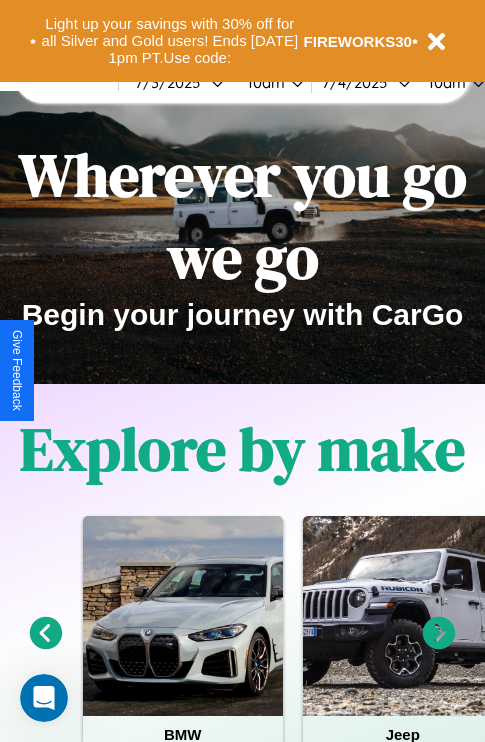 scroll, scrollTop: 0, scrollLeft: 0, axis: both 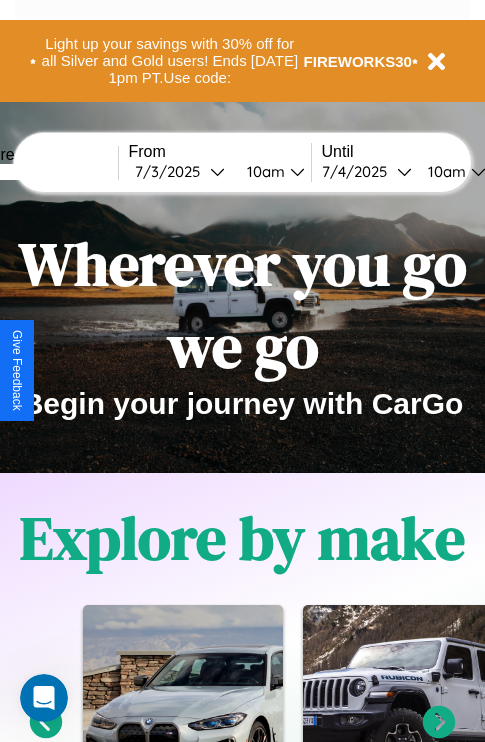 click at bounding box center (43, 172) 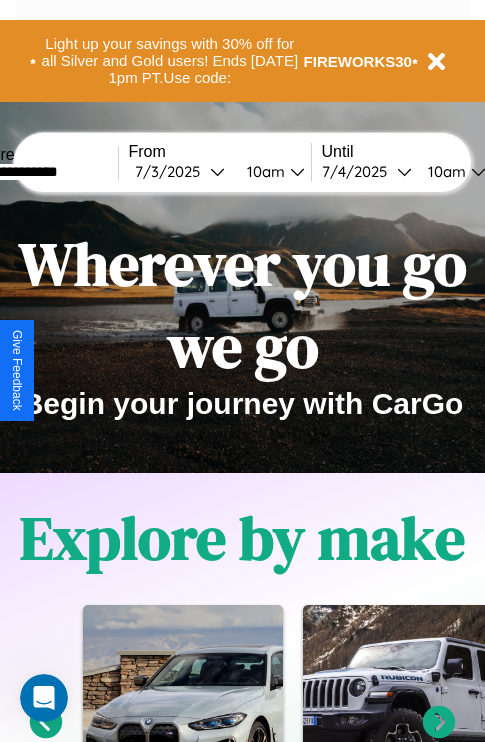 type on "**********" 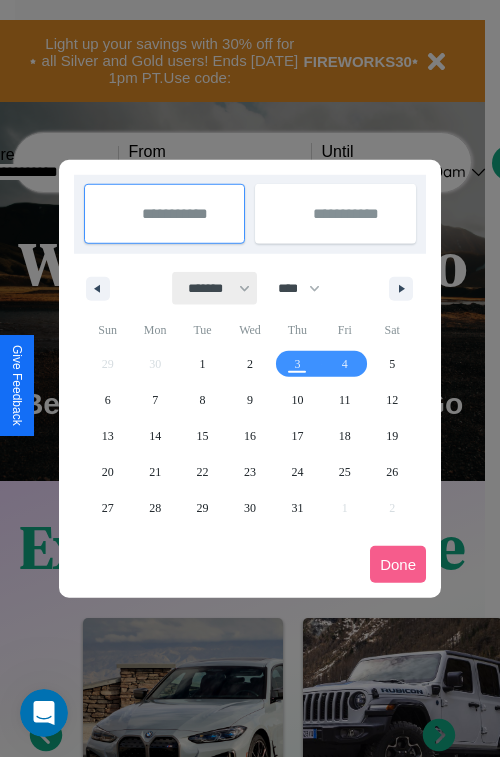 click on "******* ******** ***** ***** *** **** **** ****** ********* ******* ******** ********" at bounding box center (215, 288) 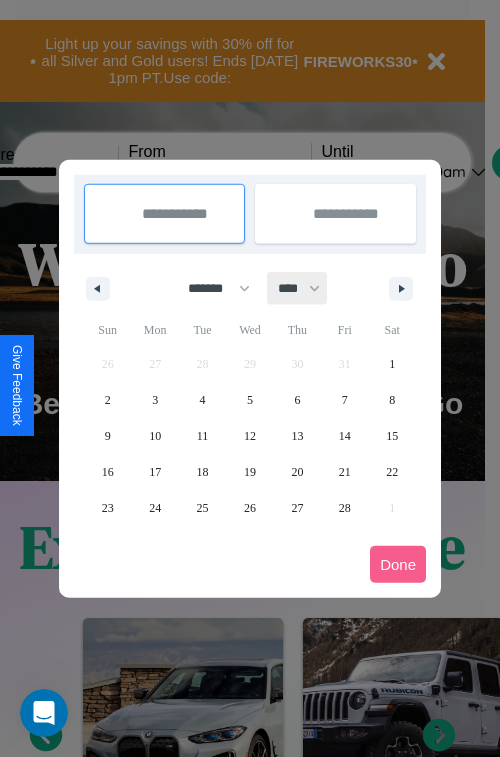 click on "**** **** **** **** **** **** **** **** **** **** **** **** **** **** **** **** **** **** **** **** **** **** **** **** **** **** **** **** **** **** **** **** **** **** **** **** **** **** **** **** **** **** **** **** **** **** **** **** **** **** **** **** **** **** **** **** **** **** **** **** **** **** **** **** **** **** **** **** **** **** **** **** **** **** **** **** **** **** **** **** **** **** **** **** **** **** **** **** **** **** **** **** **** **** **** **** **** **** **** **** **** **** **** **** **** **** **** **** **** **** **** **** **** **** **** **** **** **** **** **** ****" at bounding box center (298, 288) 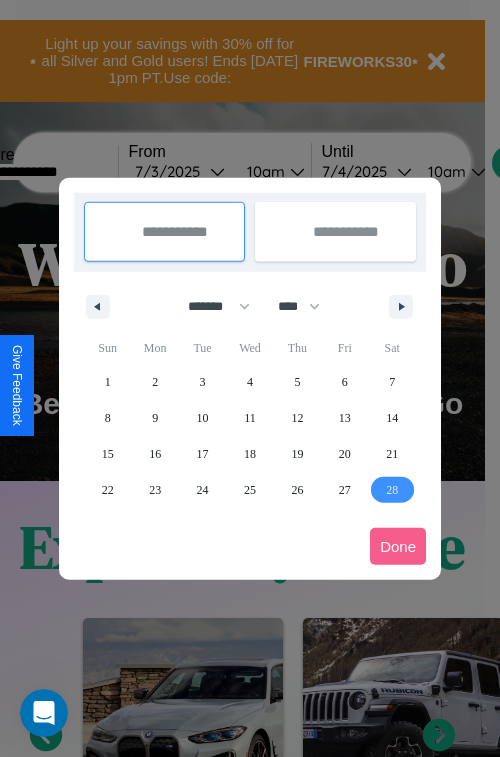 click on "28" at bounding box center [392, 490] 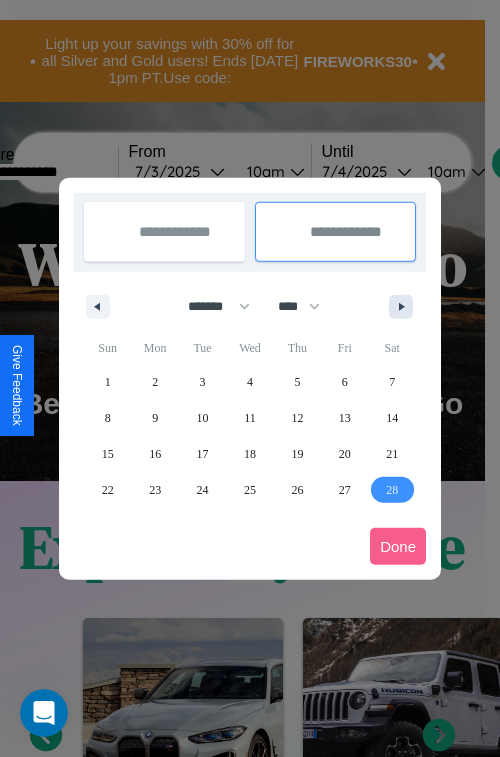 click at bounding box center (405, 307) 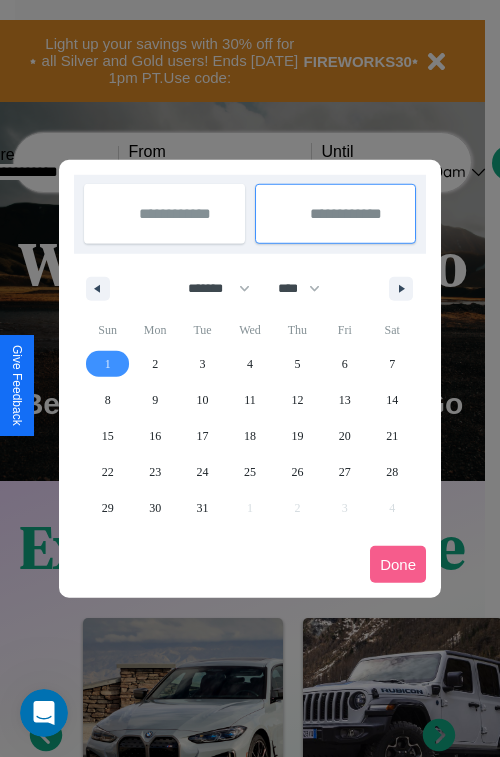 click on "1" at bounding box center (108, 364) 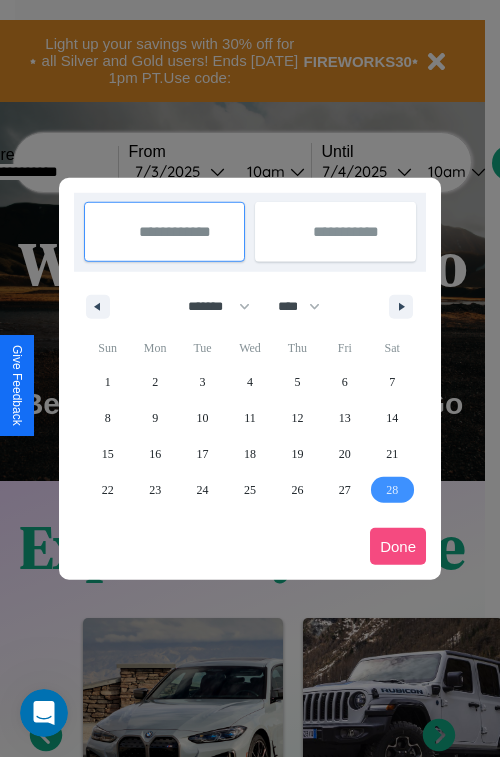 click on "Done" at bounding box center [398, 546] 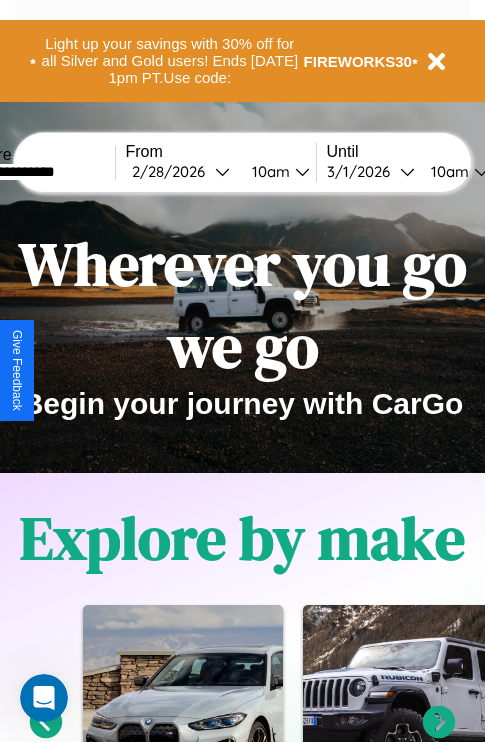 scroll, scrollTop: 0, scrollLeft: 71, axis: horizontal 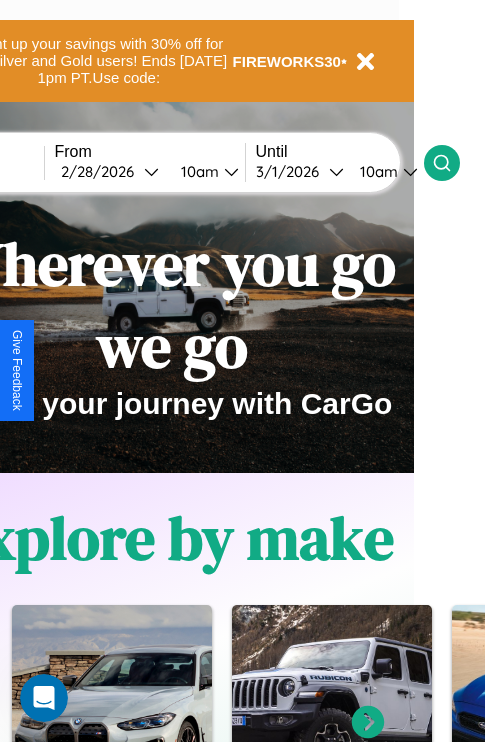 click 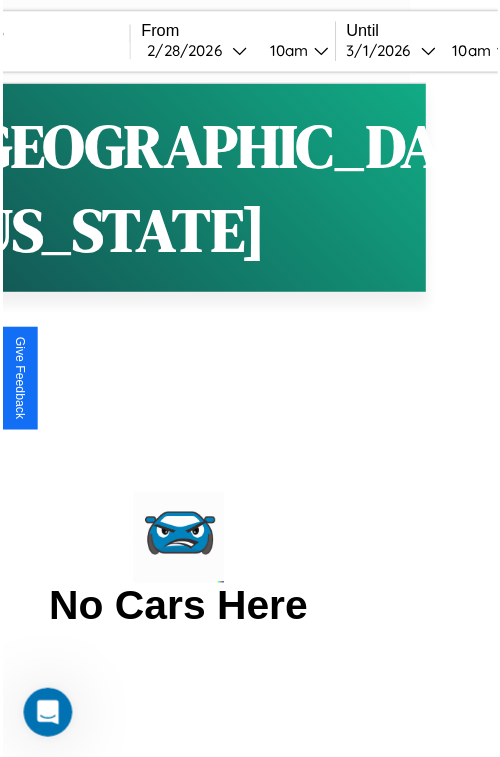 scroll, scrollTop: 0, scrollLeft: 0, axis: both 